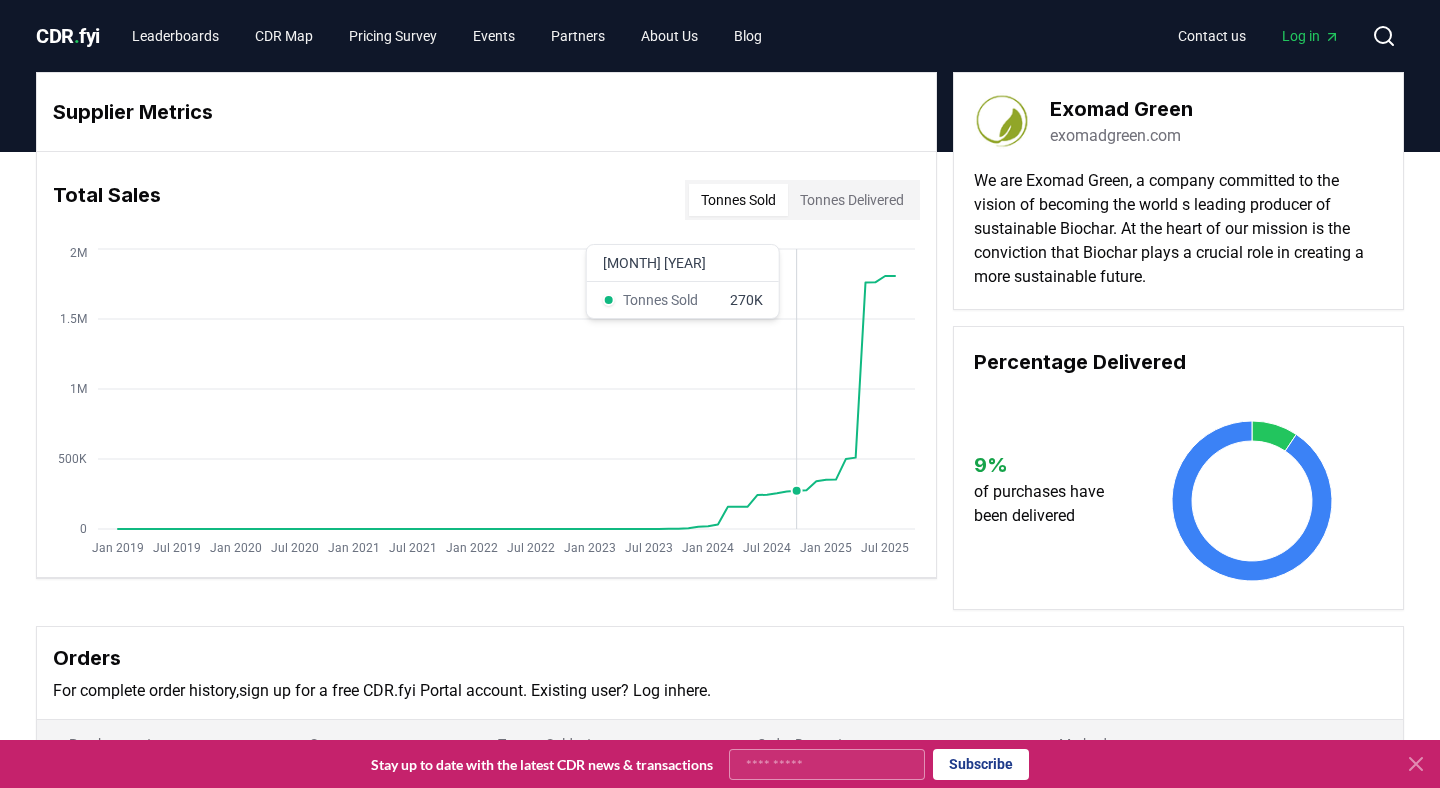 scroll, scrollTop: 94, scrollLeft: 0, axis: vertical 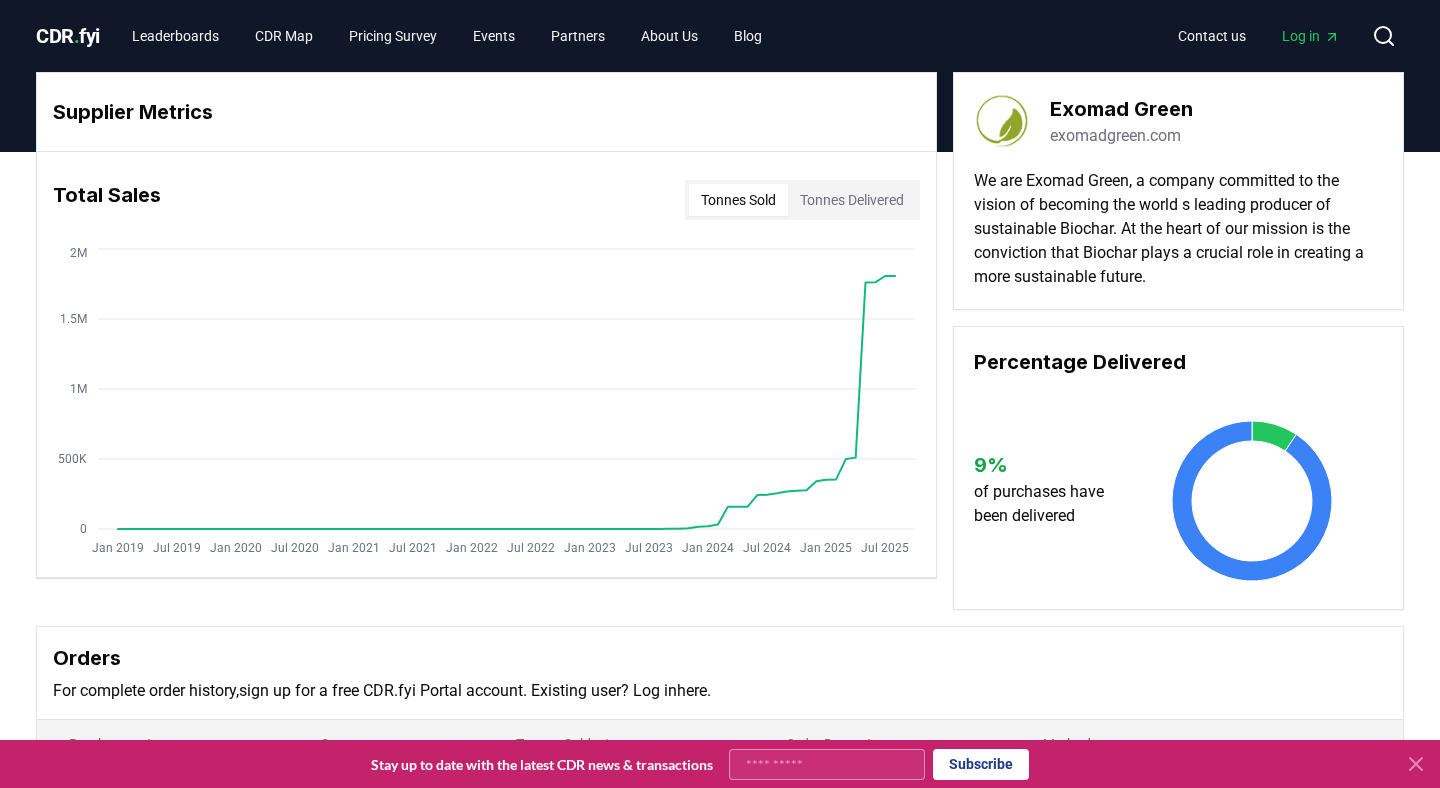 click on "CDR . fyi" at bounding box center [68, 36] 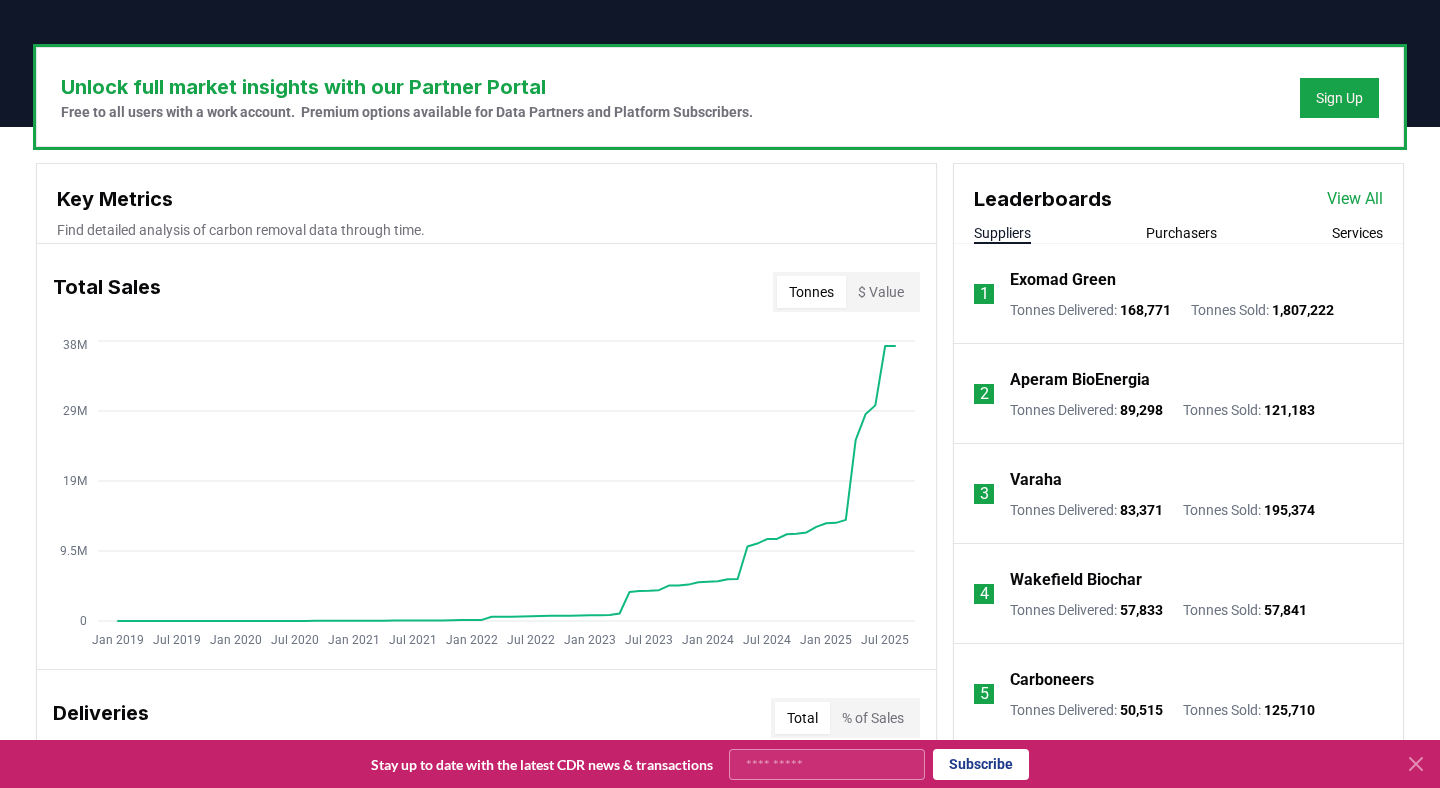 scroll, scrollTop: 637, scrollLeft: 0, axis: vertical 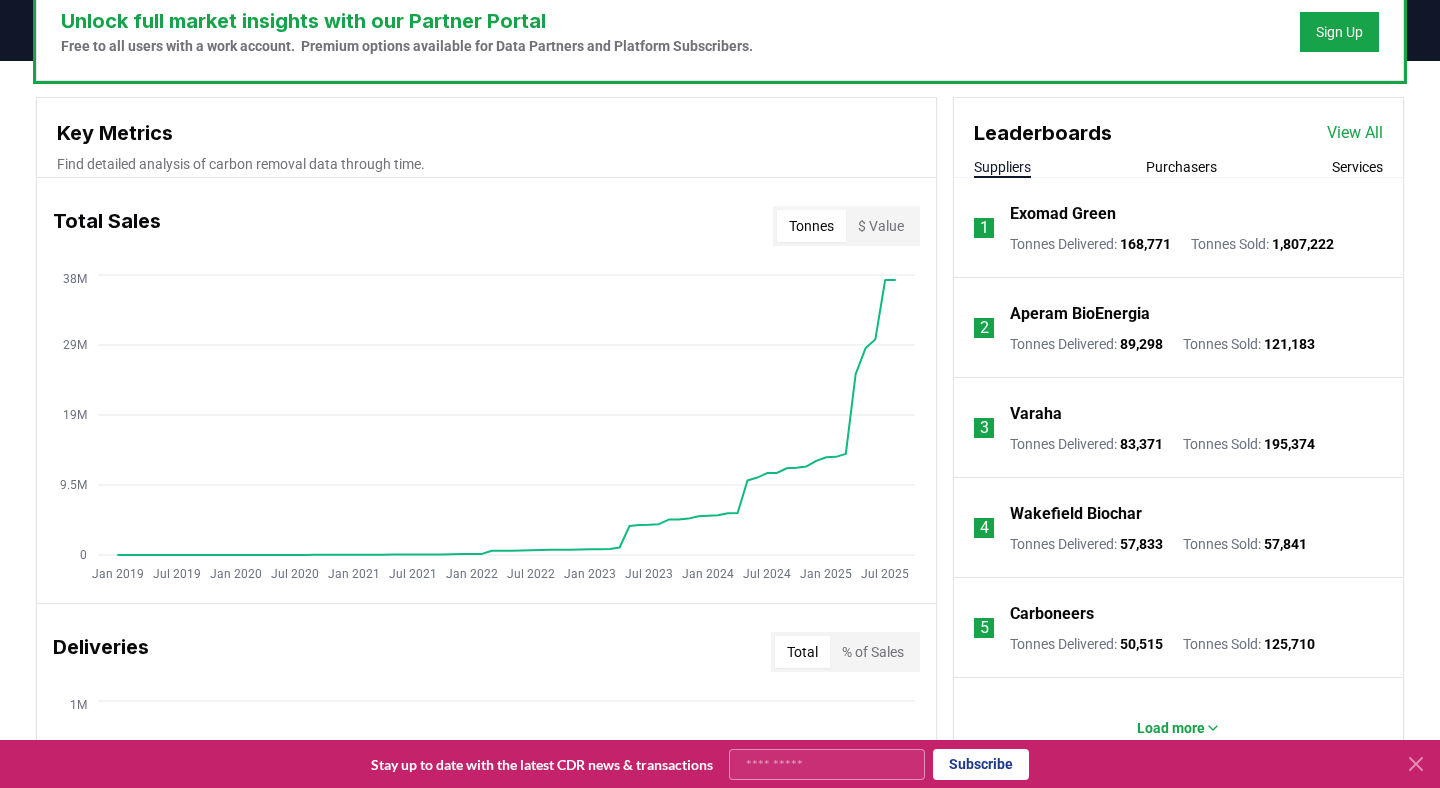 click on "Varaha" at bounding box center (1036, 414) 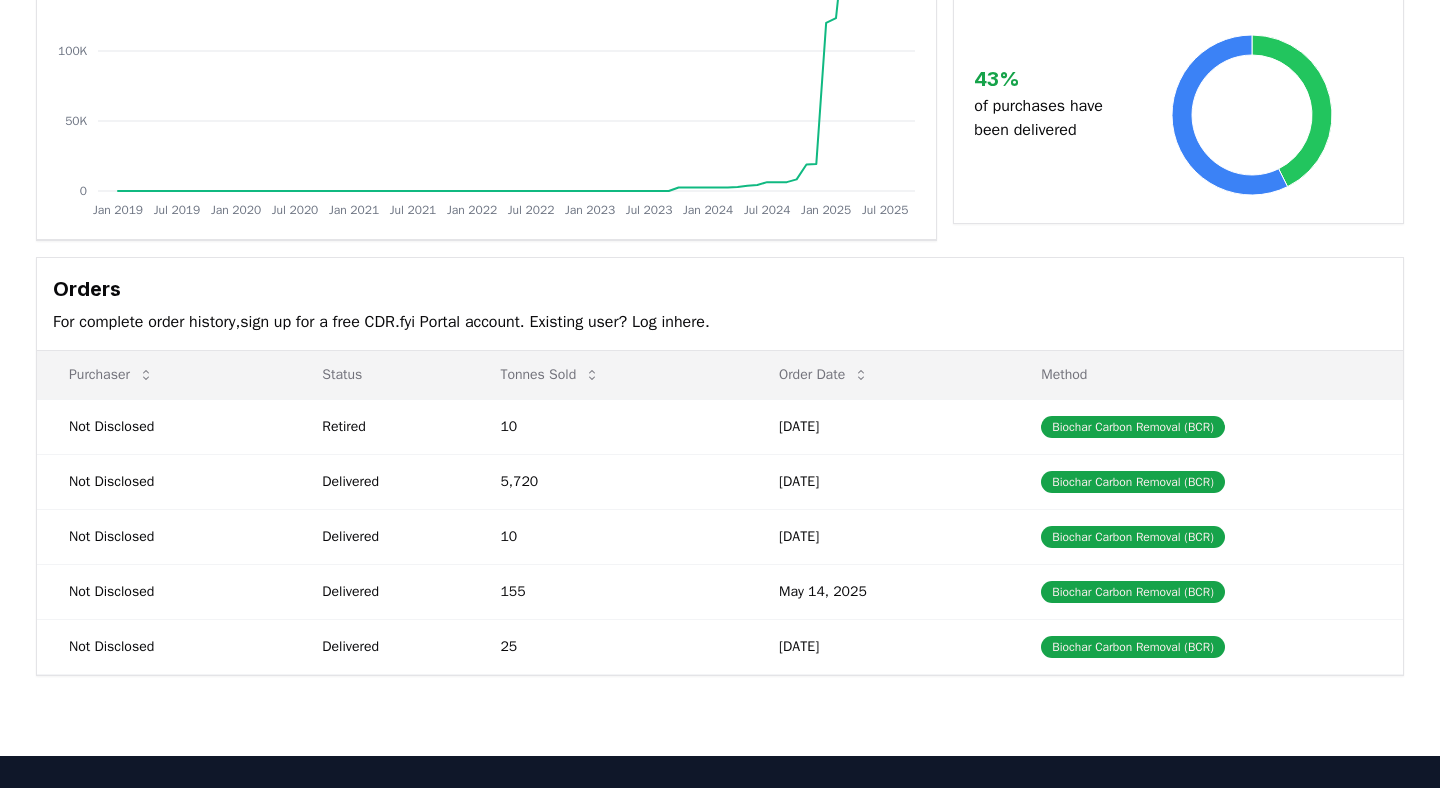 scroll, scrollTop: 389, scrollLeft: 0, axis: vertical 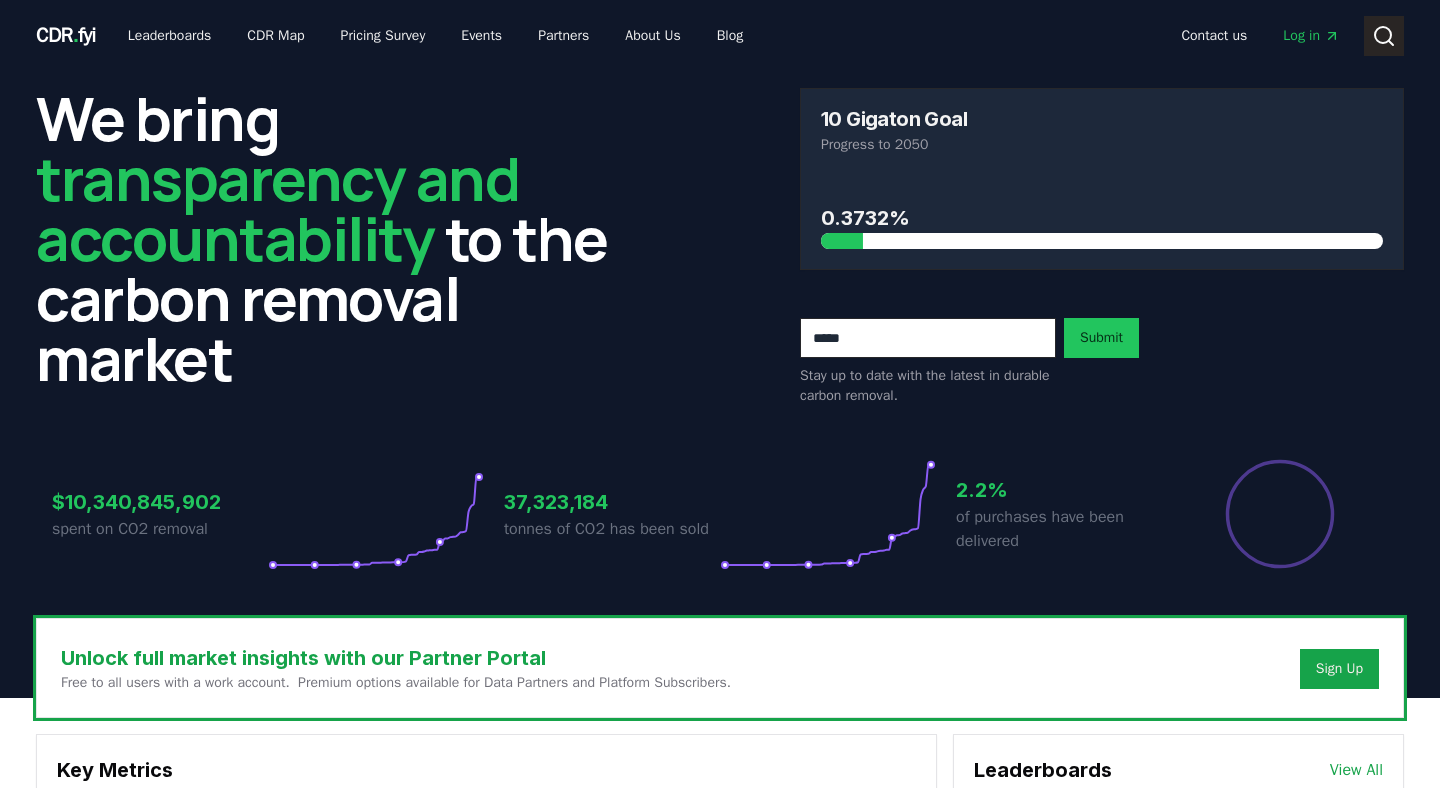 click 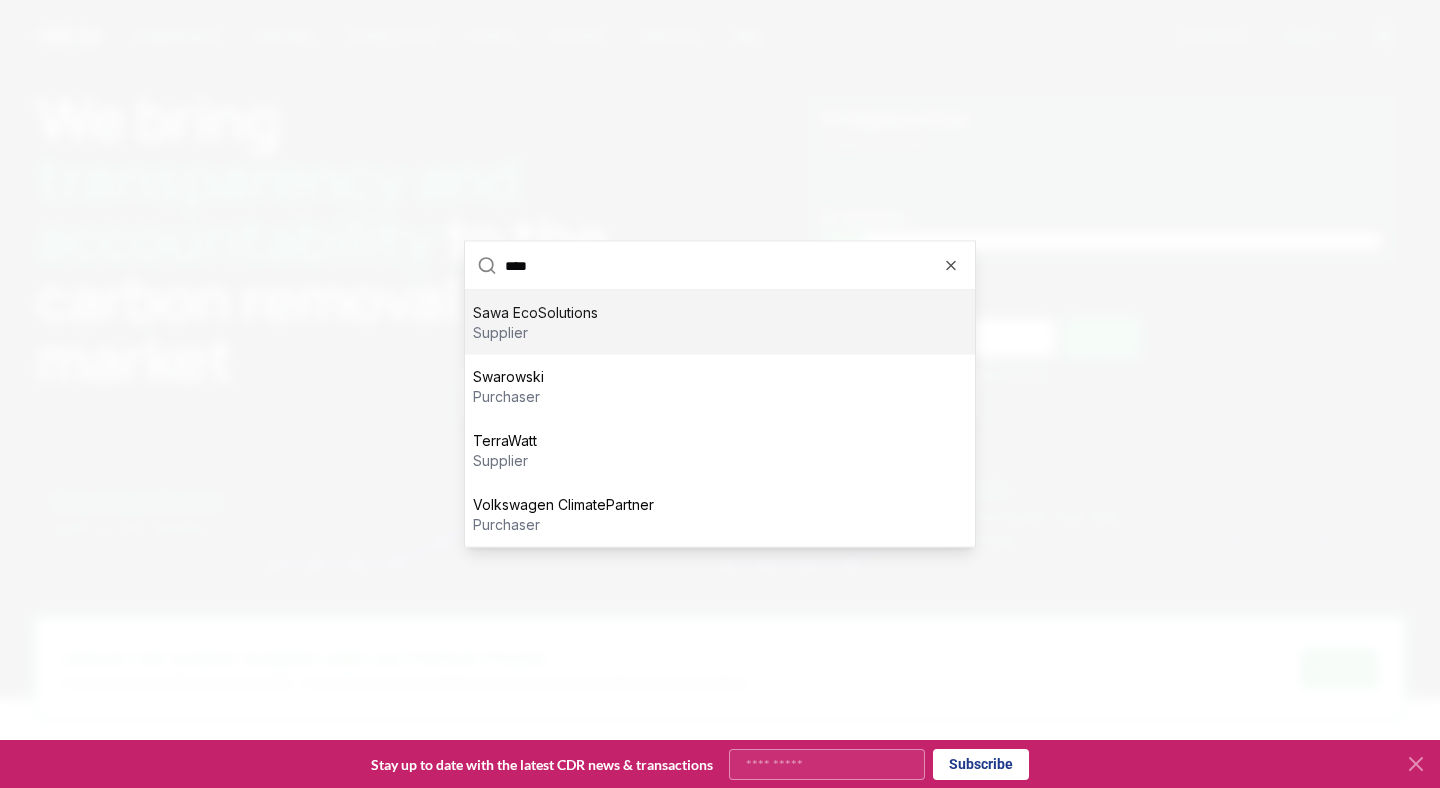 type on "****" 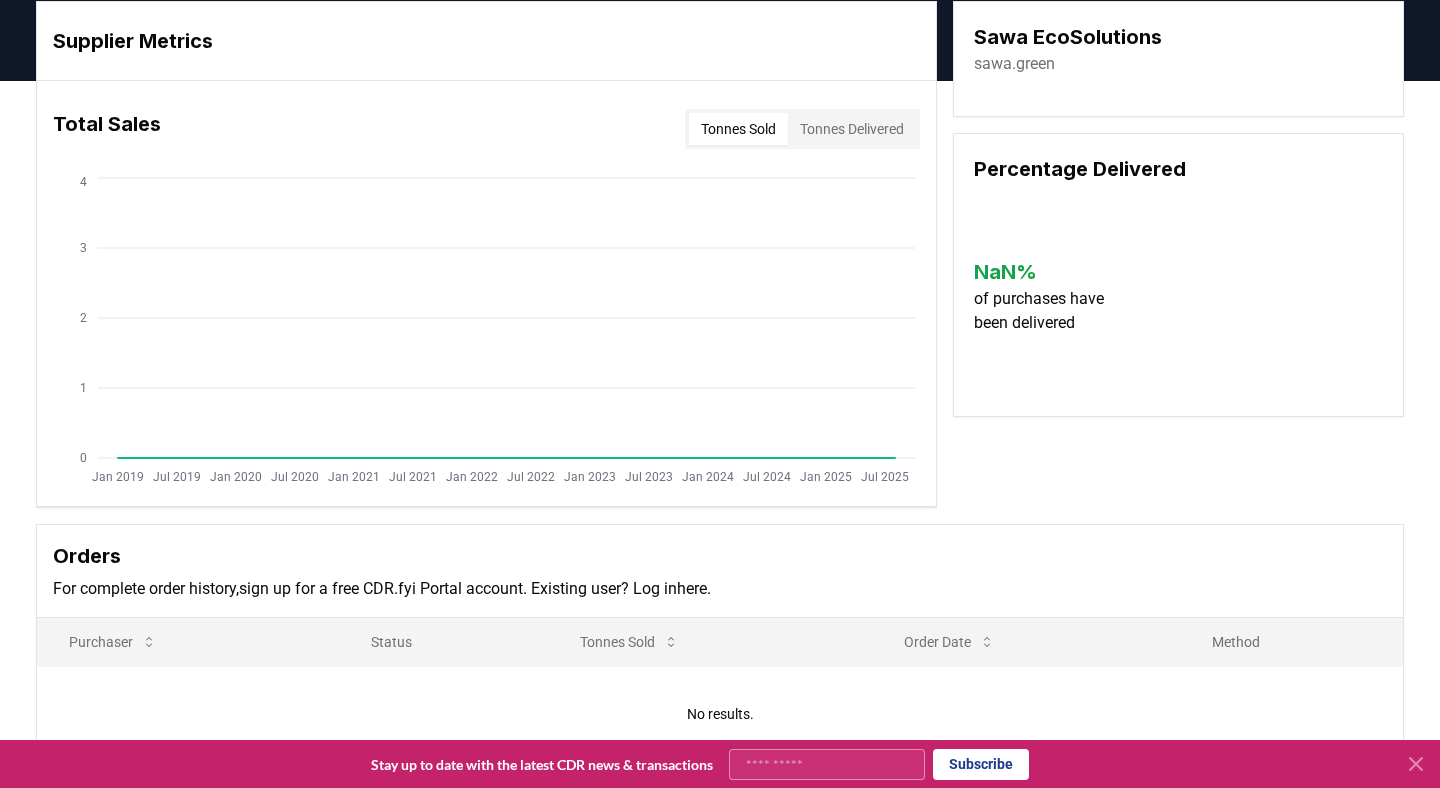scroll, scrollTop: 0, scrollLeft: 0, axis: both 